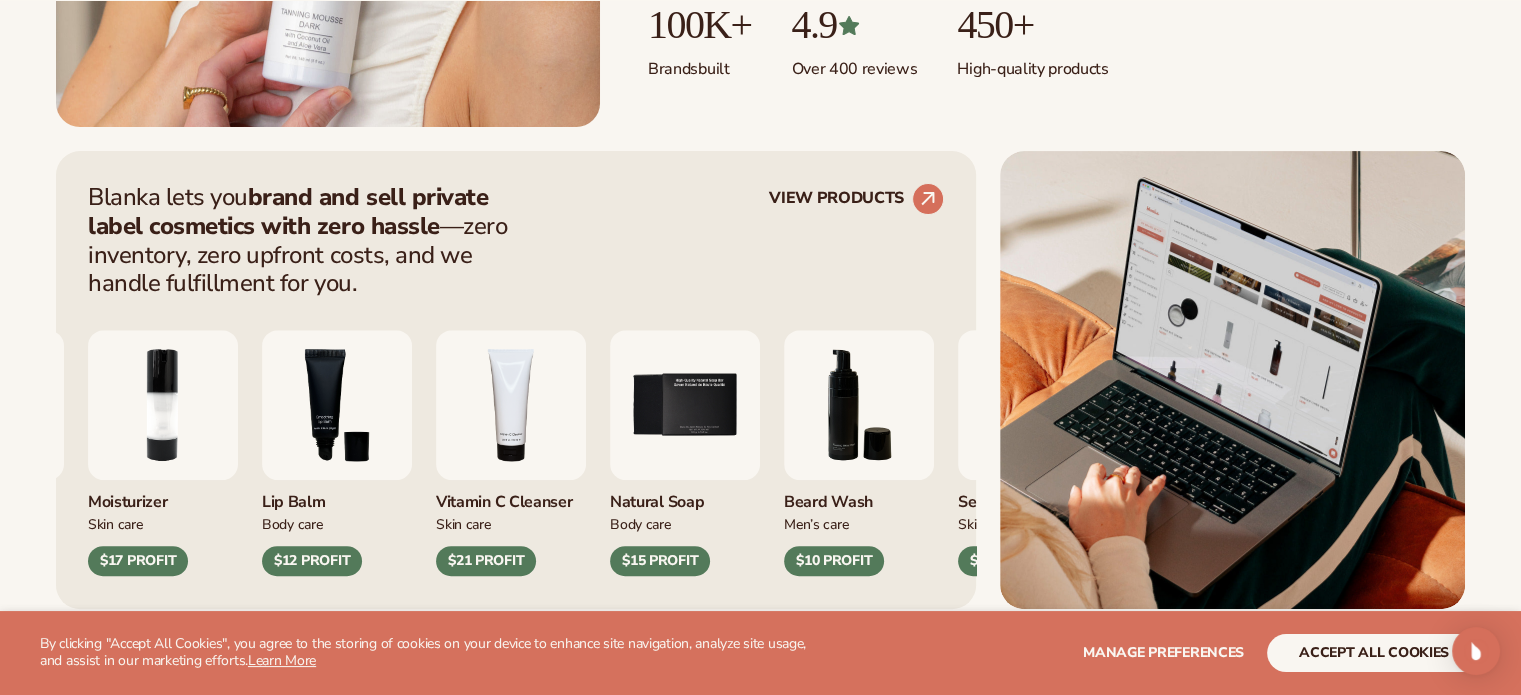 scroll, scrollTop: 700, scrollLeft: 0, axis: vertical 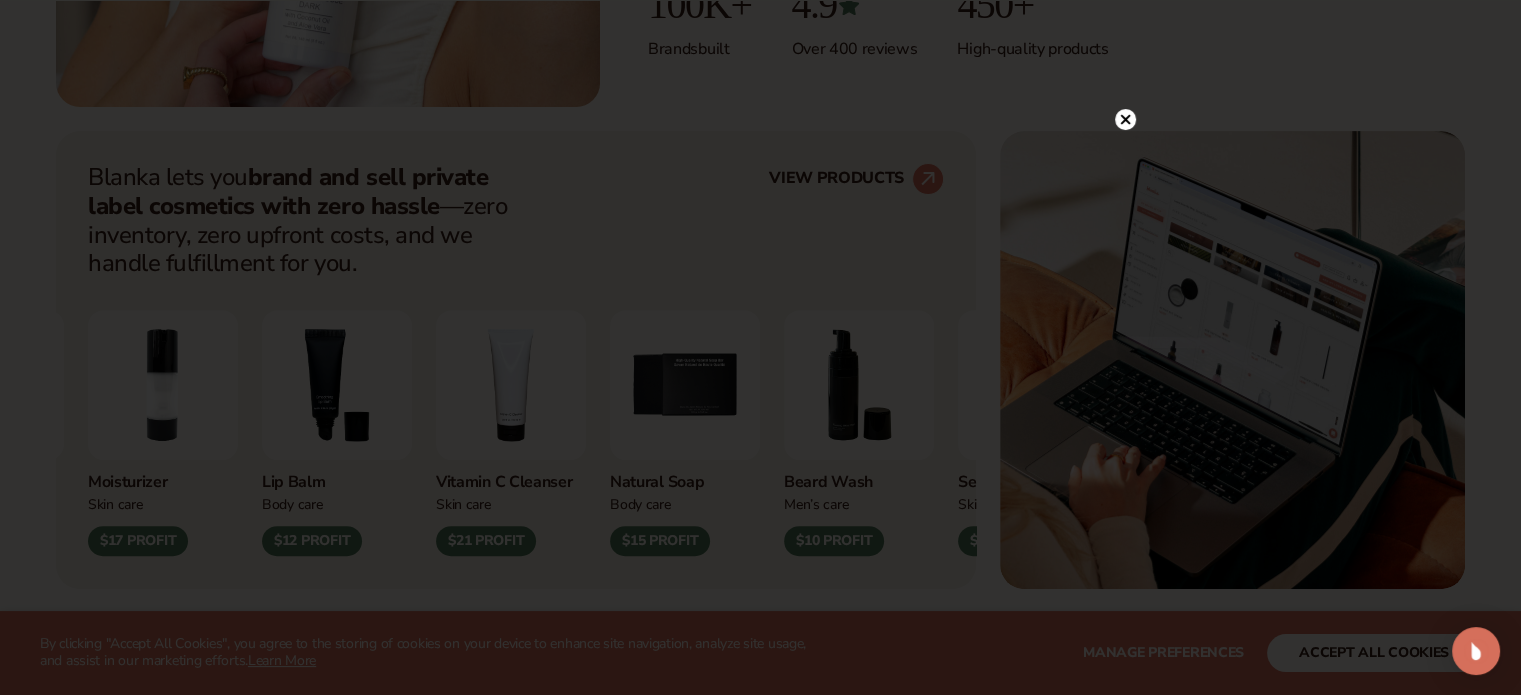 click 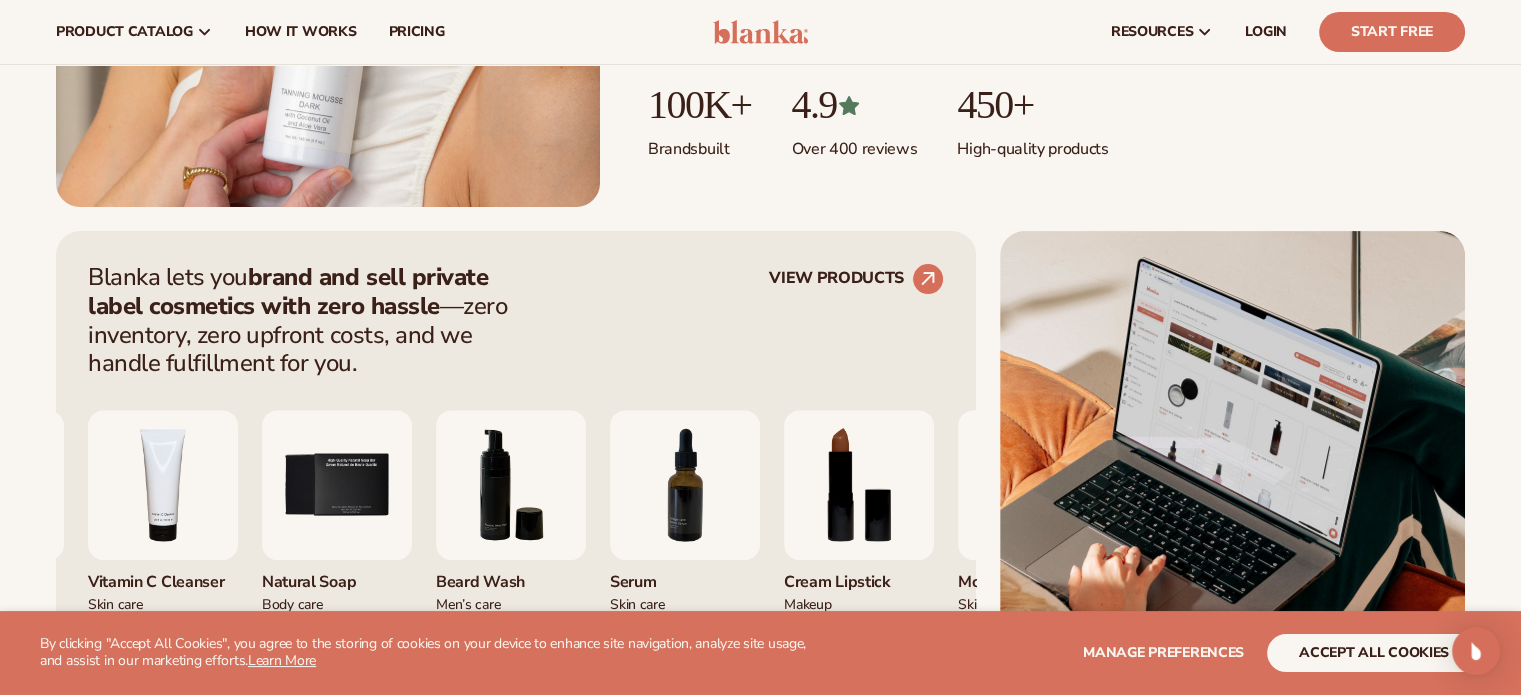 scroll, scrollTop: 100, scrollLeft: 0, axis: vertical 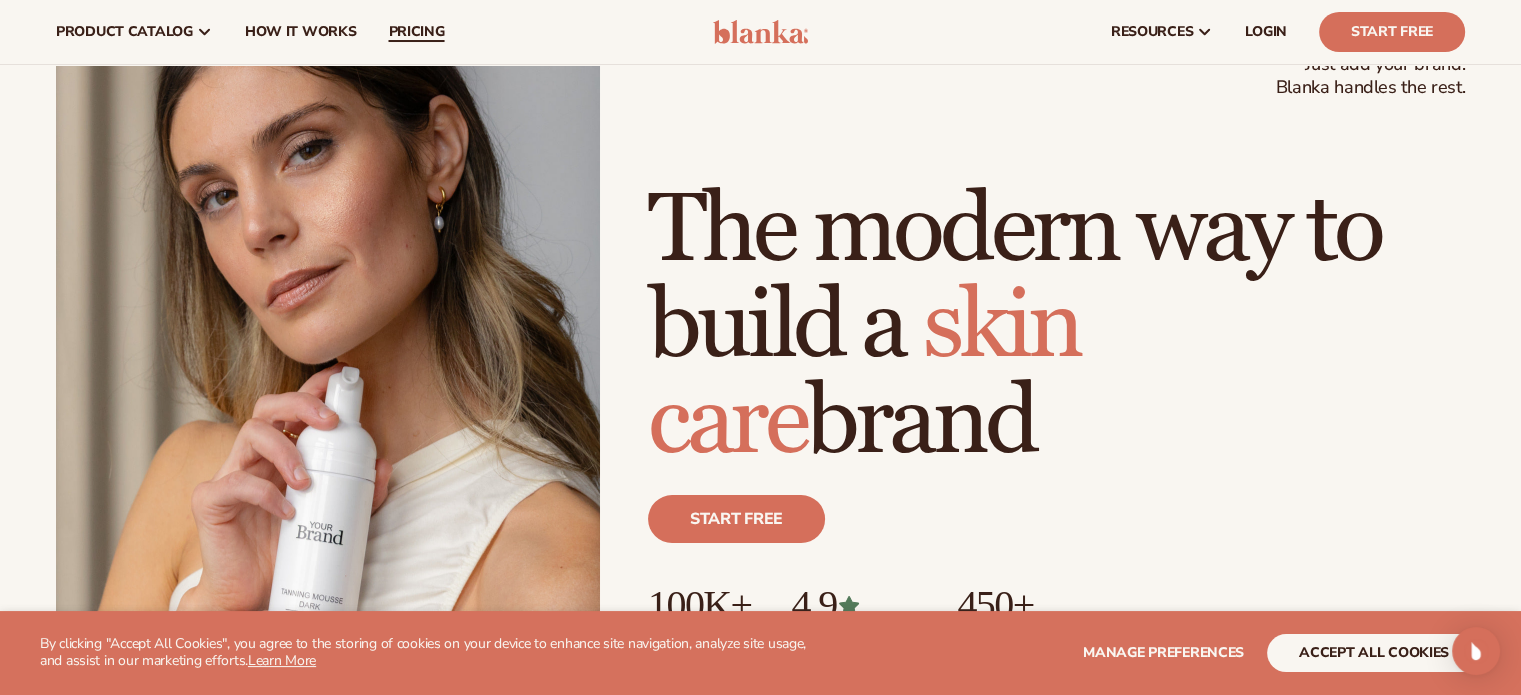 click on "pricing" at bounding box center [416, 32] 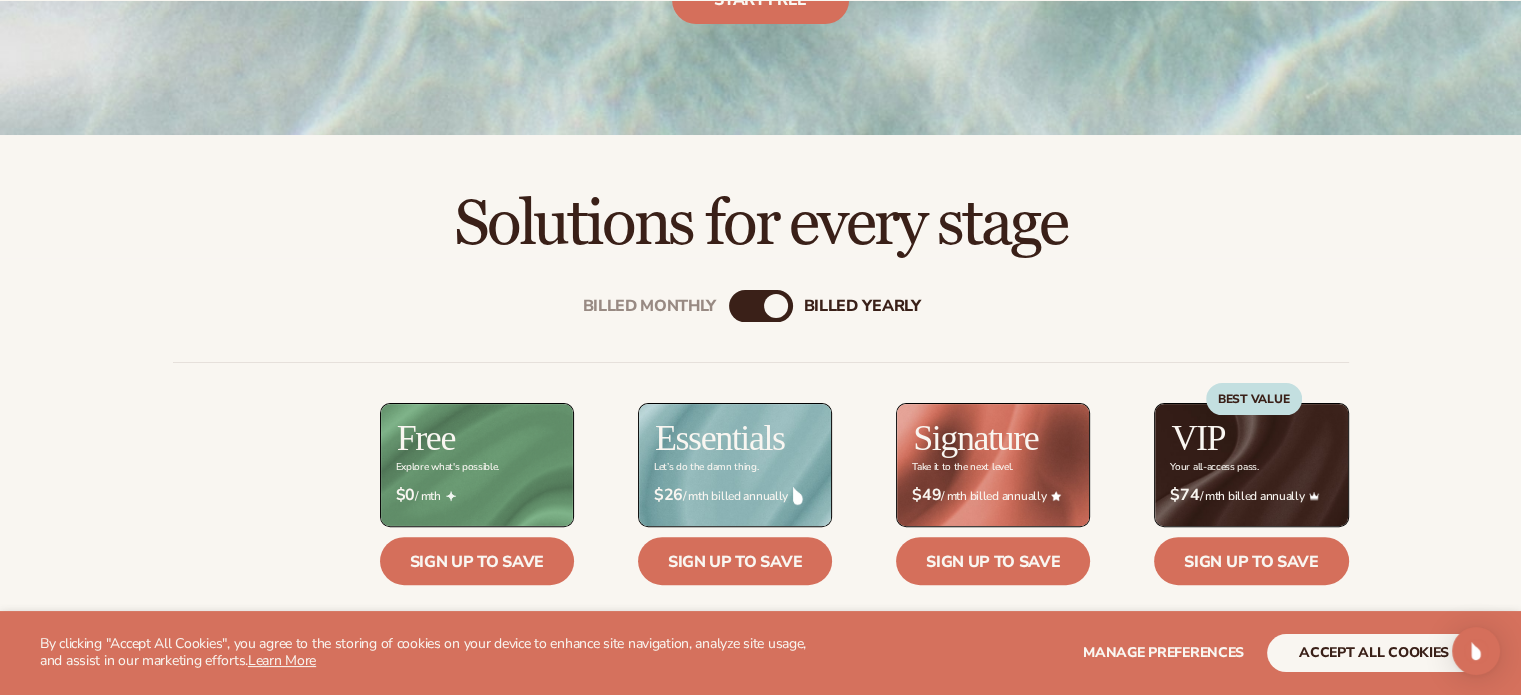 scroll, scrollTop: 700, scrollLeft: 0, axis: vertical 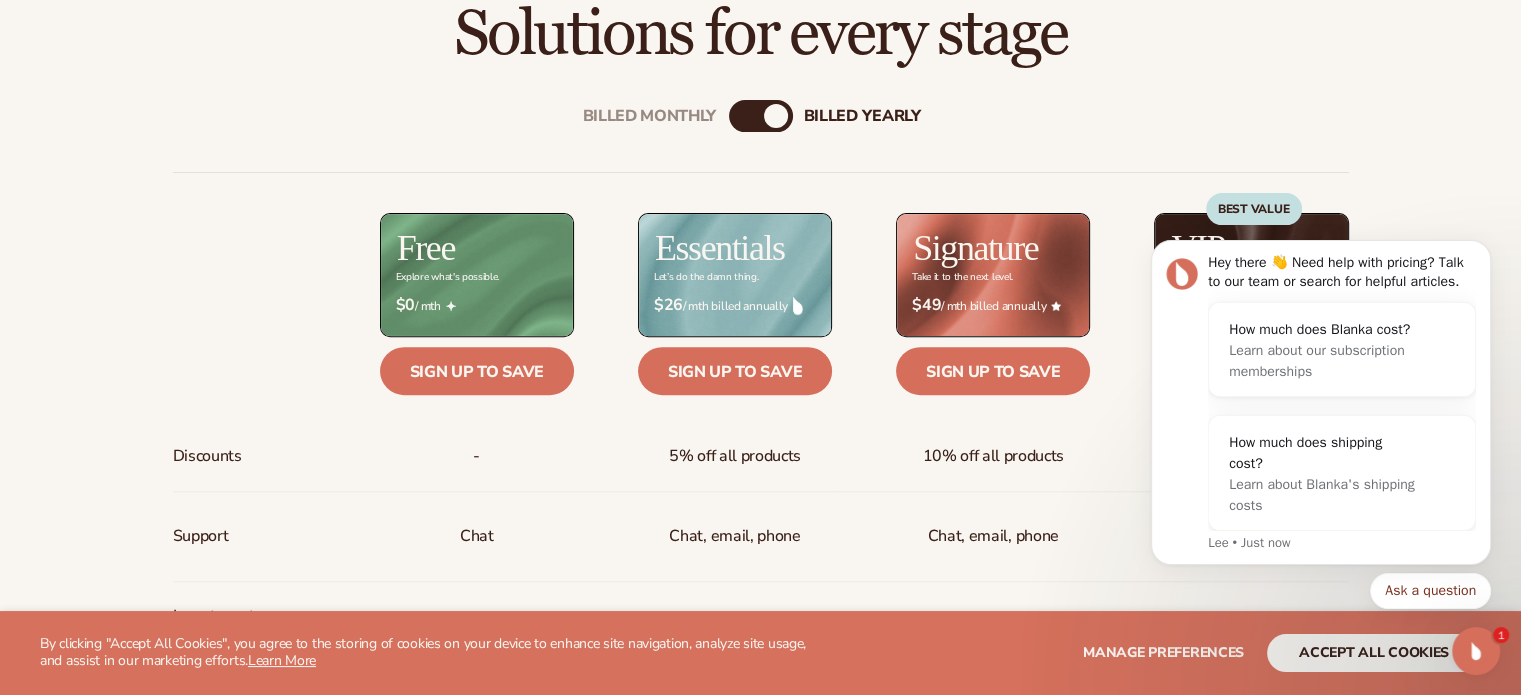 click on "Billed Monthly
billed Yearly
Billed Monthly
billed Yearly
Discounts
Support
Inventory storage &   order fulfillment
Automatic order payments
Priority order processing
Branded package inserts
Prebuilt Shopify store
Free samples" at bounding box center [761, 738] 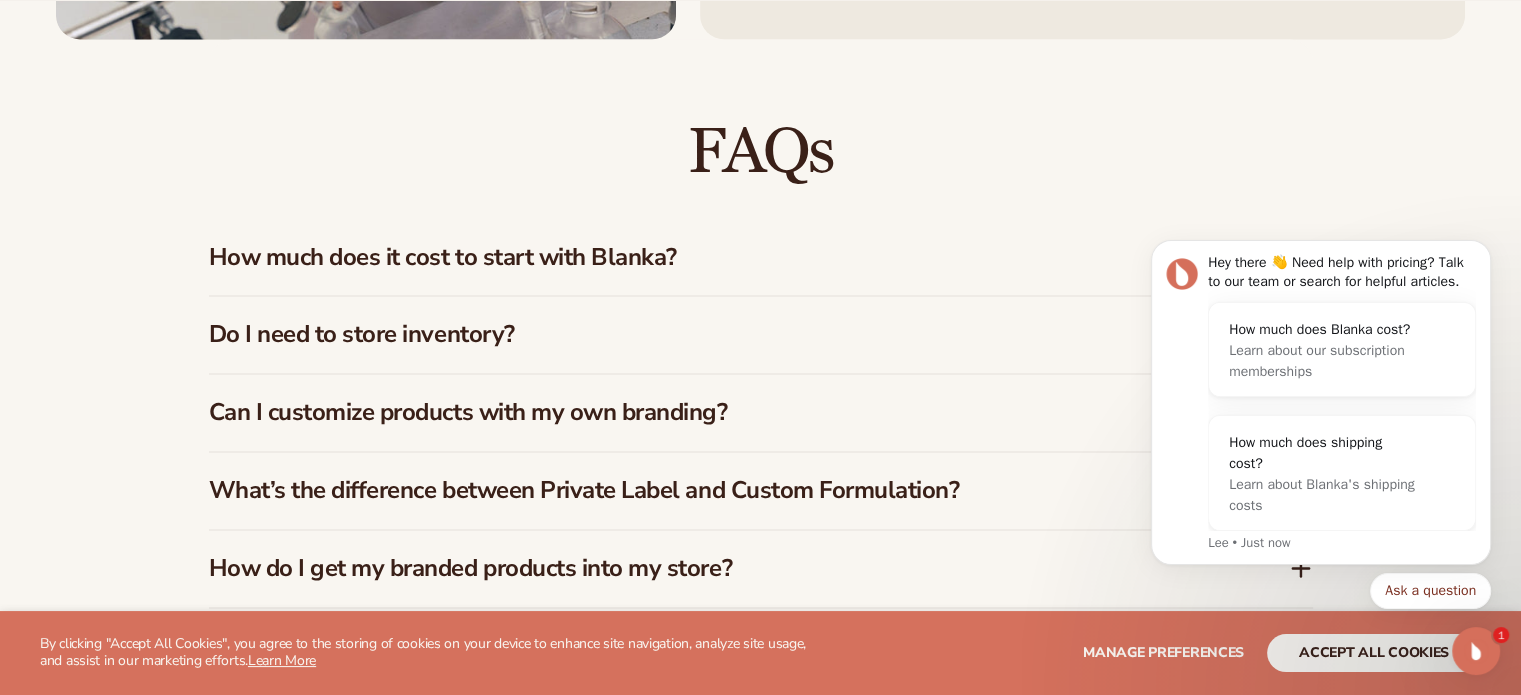 scroll, scrollTop: 2900, scrollLeft: 0, axis: vertical 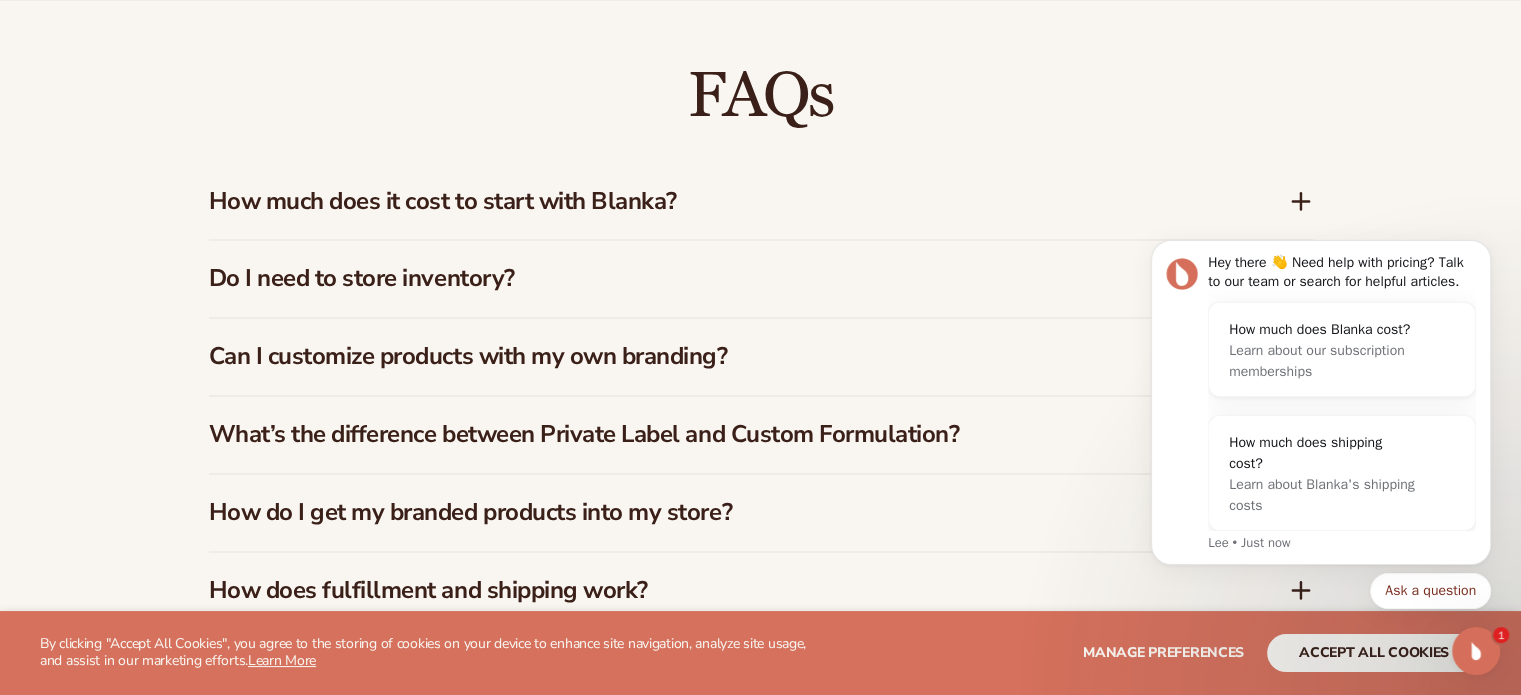 click on "How much does it cost to start with Blanka?" at bounding box center (719, 201) 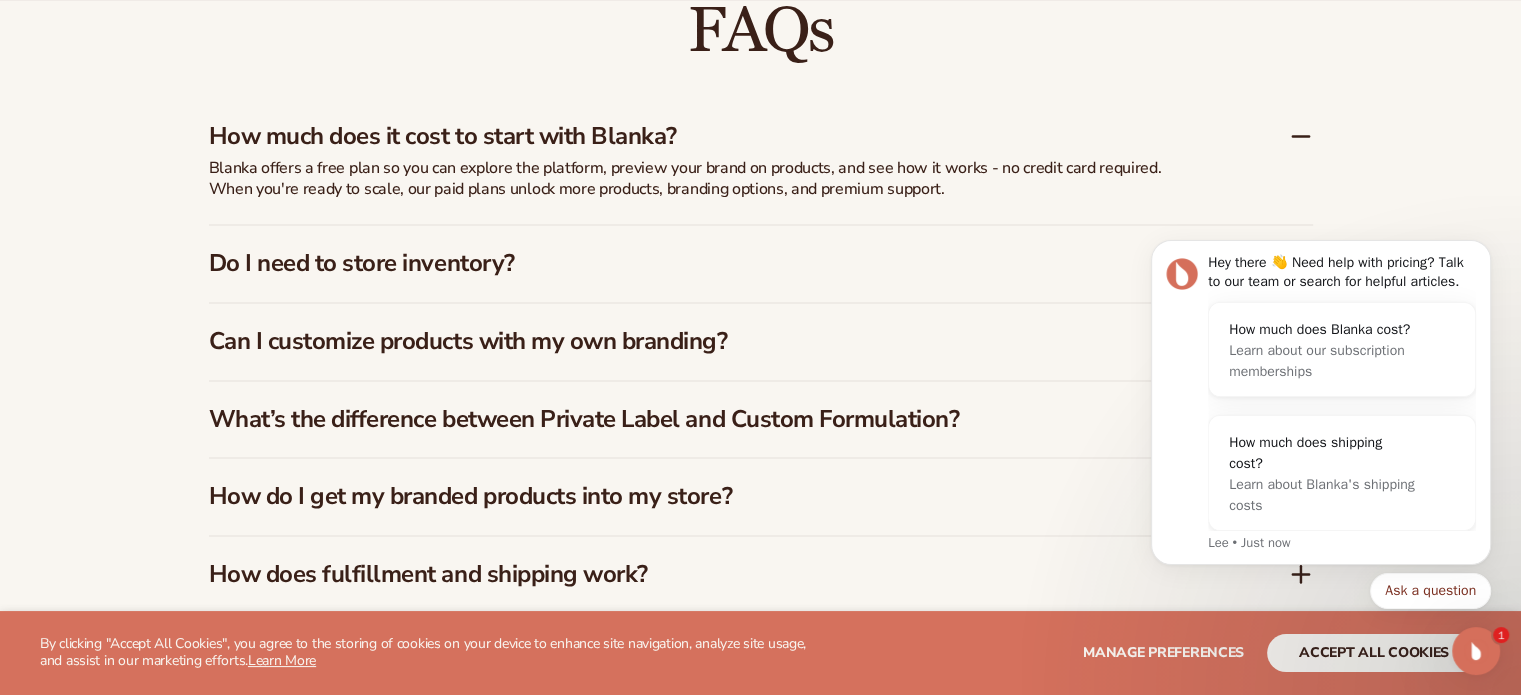 scroll, scrollTop: 3000, scrollLeft: 0, axis: vertical 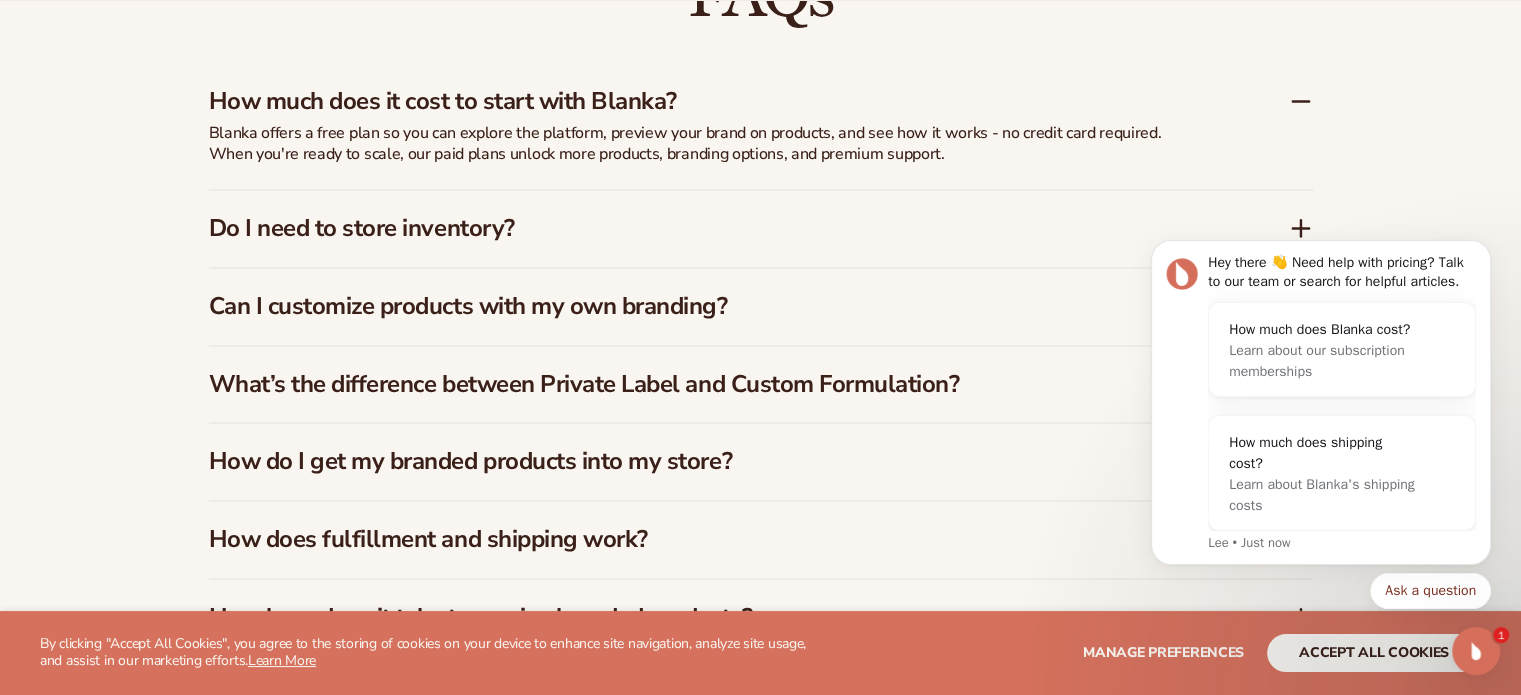 click on "Do I need to store inventory?" at bounding box center [719, 228] 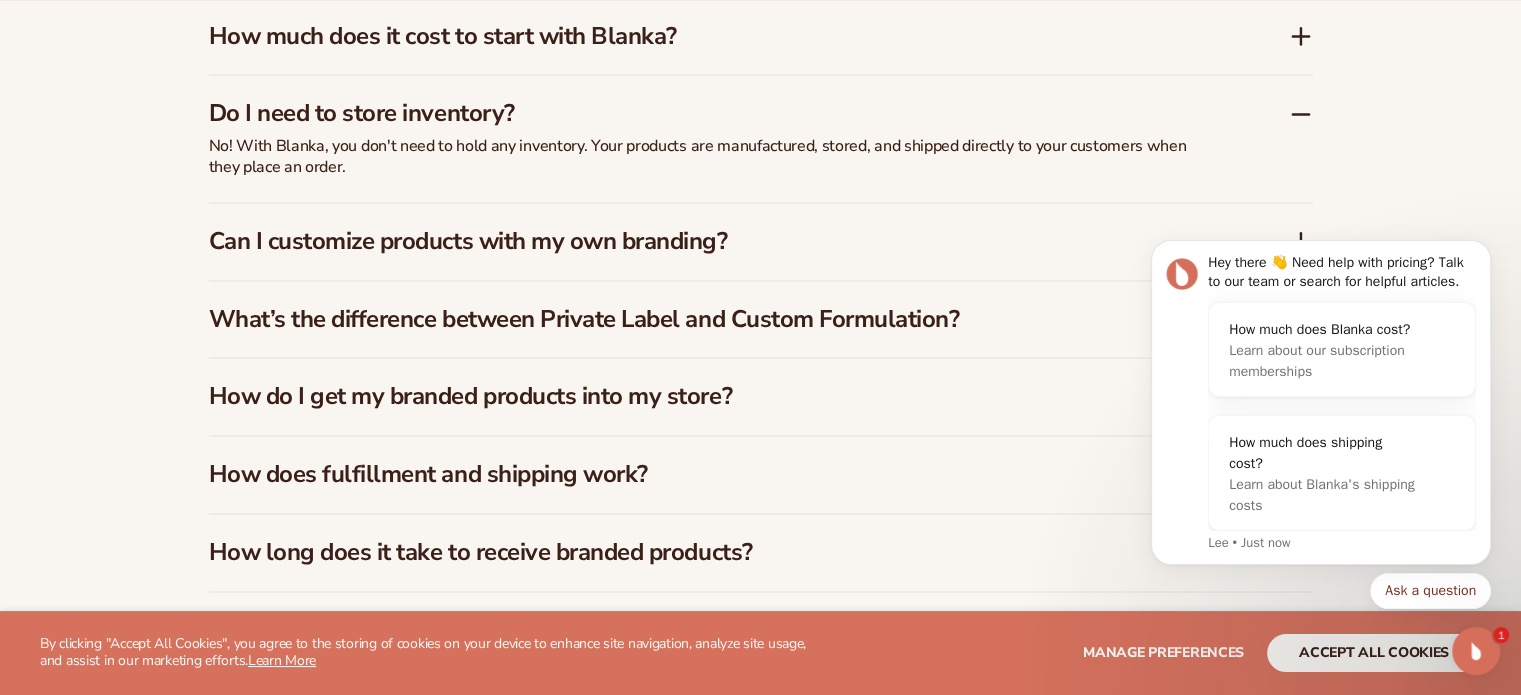 scroll, scrollTop: 3100, scrollLeft: 0, axis: vertical 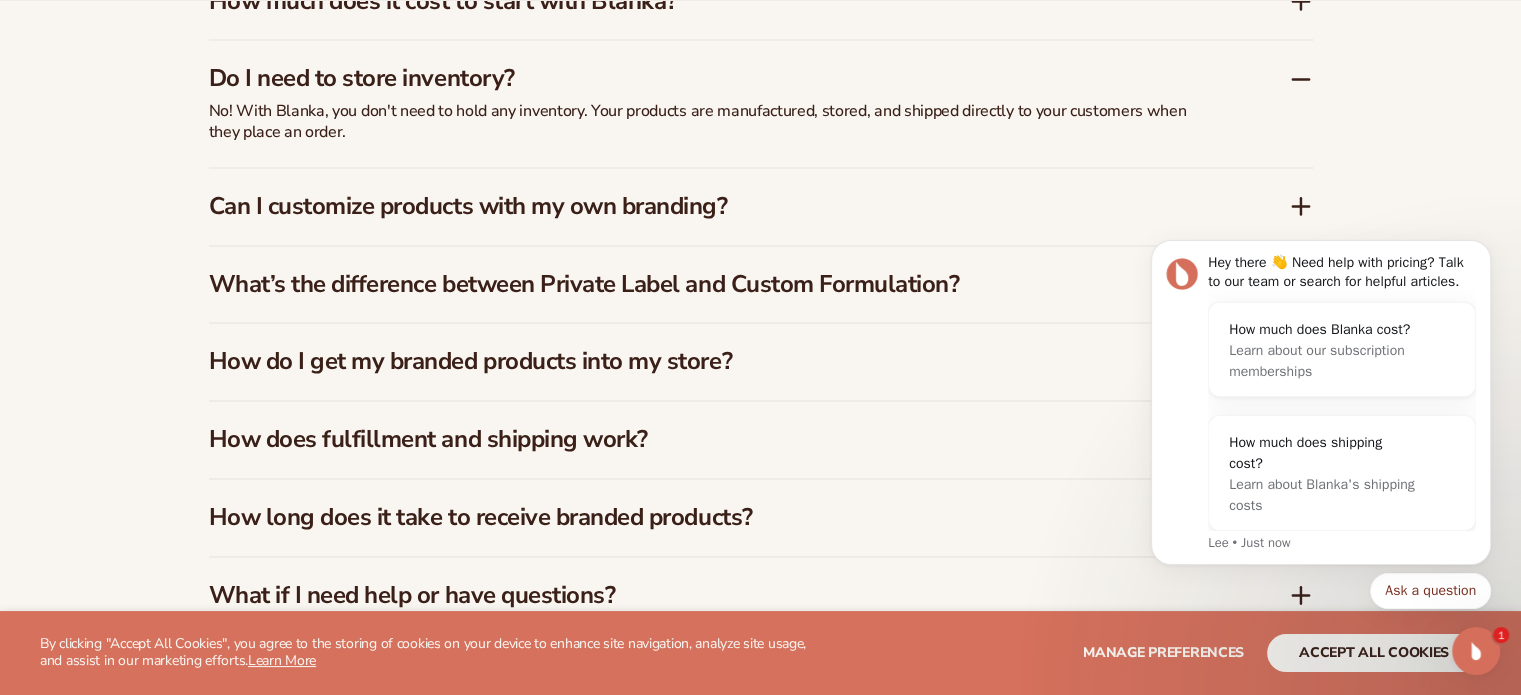 click on "Can I customize products with my own branding?" at bounding box center [719, 206] 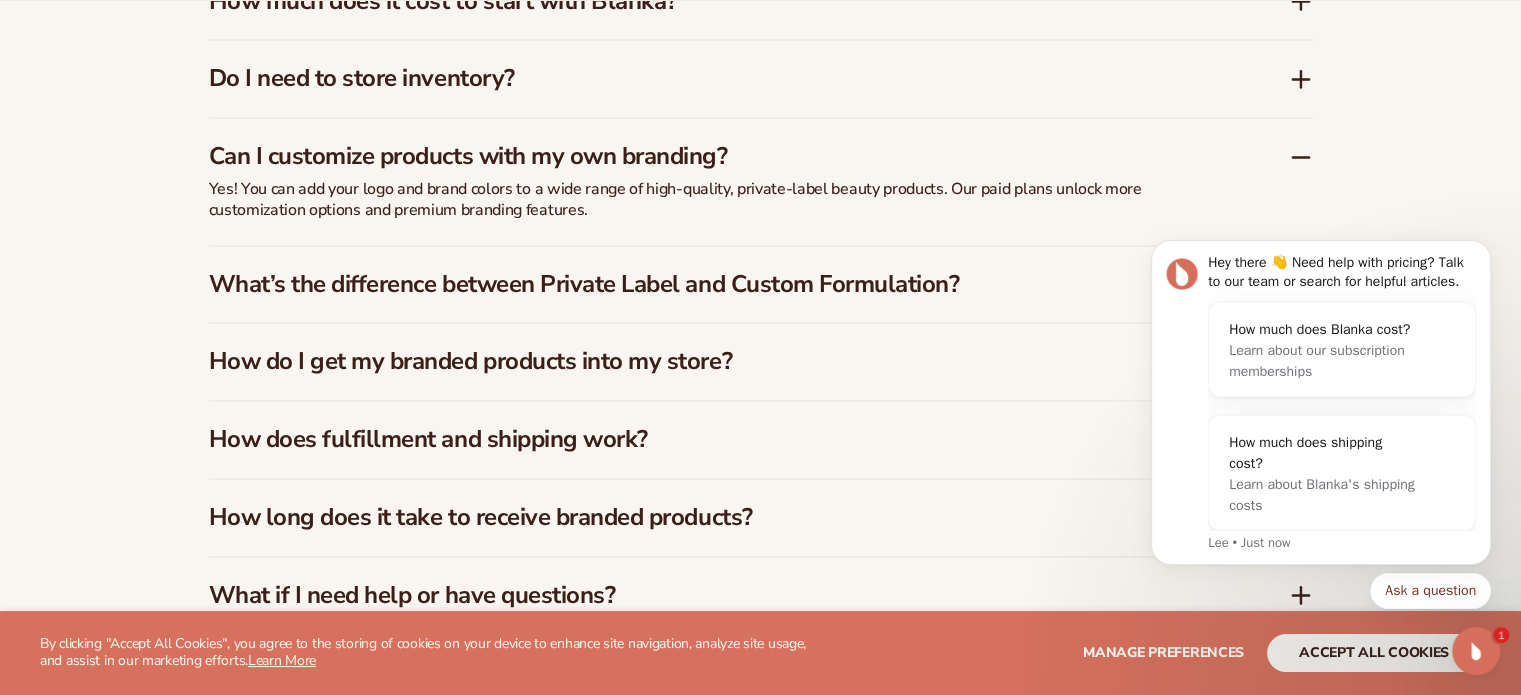 scroll, scrollTop: 3200, scrollLeft: 0, axis: vertical 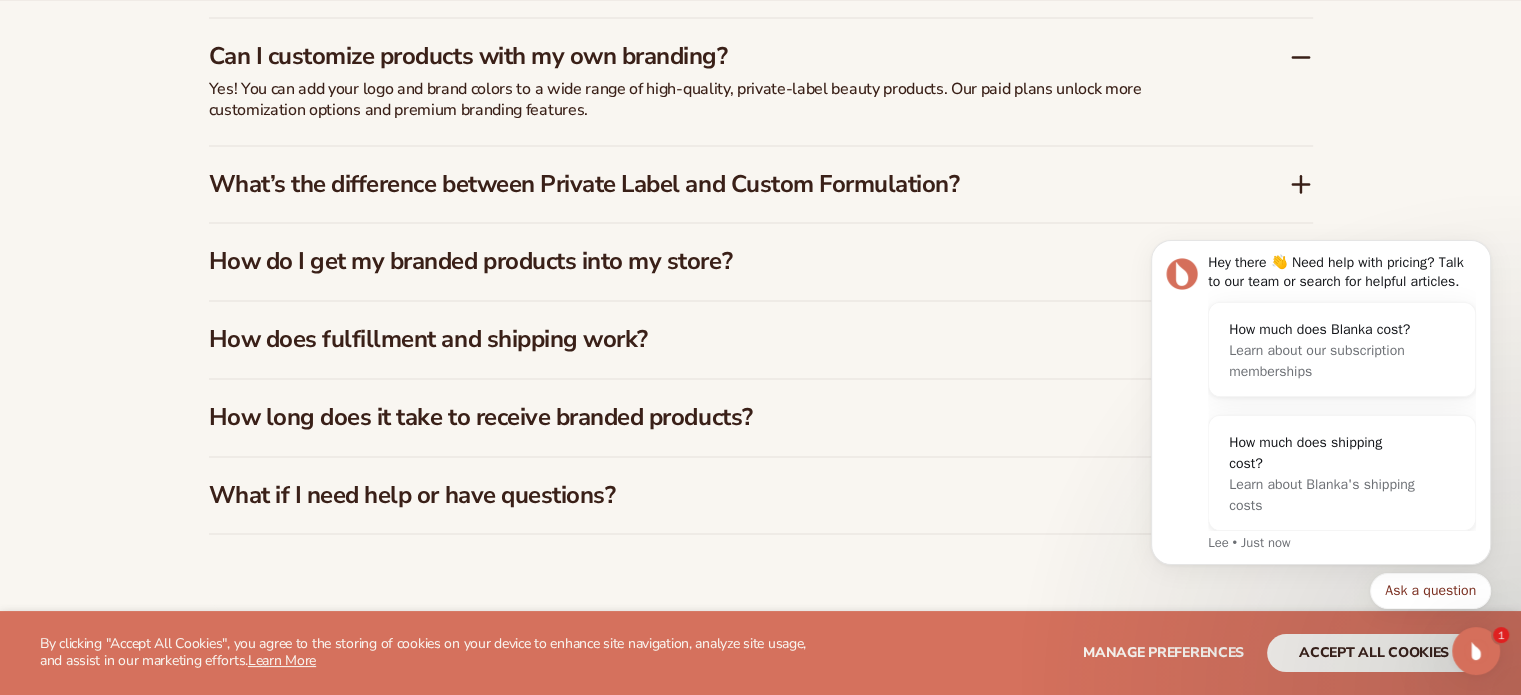 click on "What’s the difference between Private Label and Custom Formulation?" at bounding box center [719, 184] 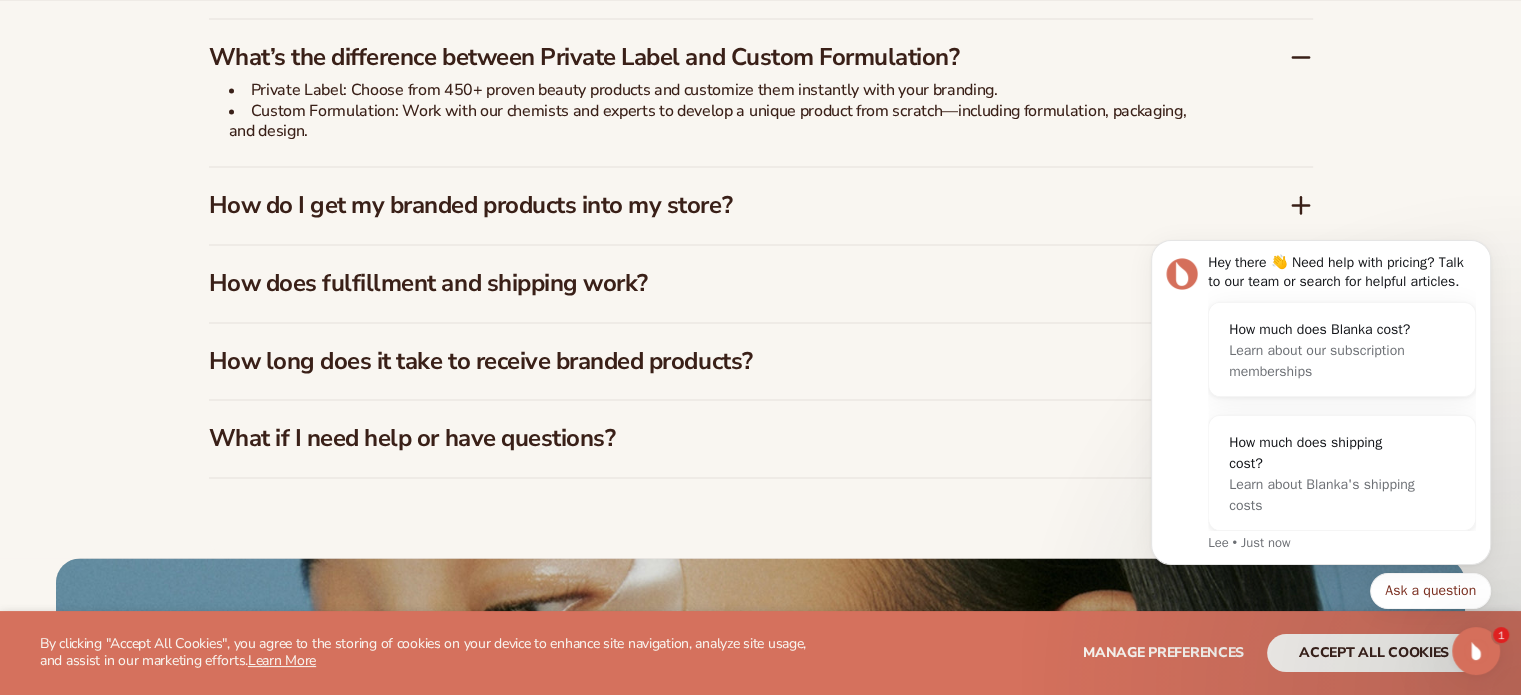 scroll, scrollTop: 3400, scrollLeft: 0, axis: vertical 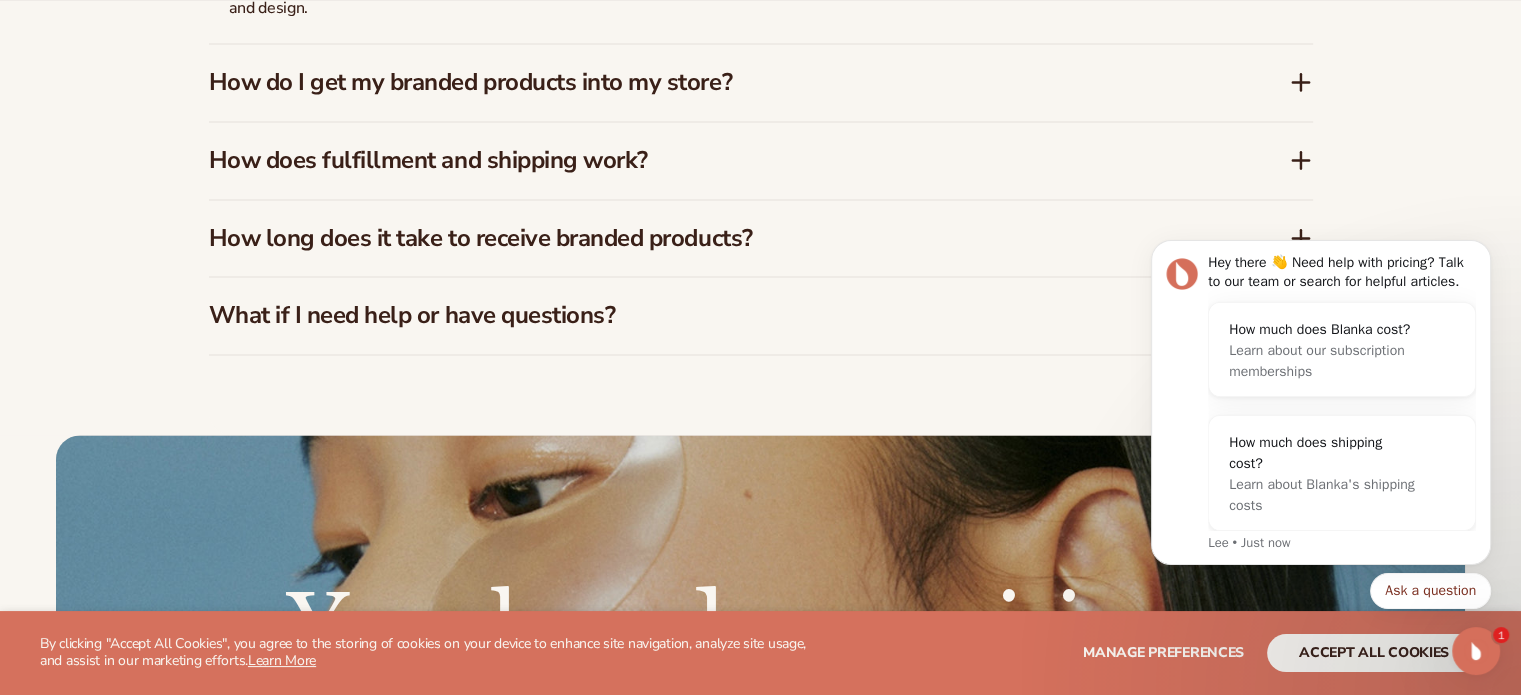 click on "How do I get my branded products into my store?" at bounding box center [719, 82] 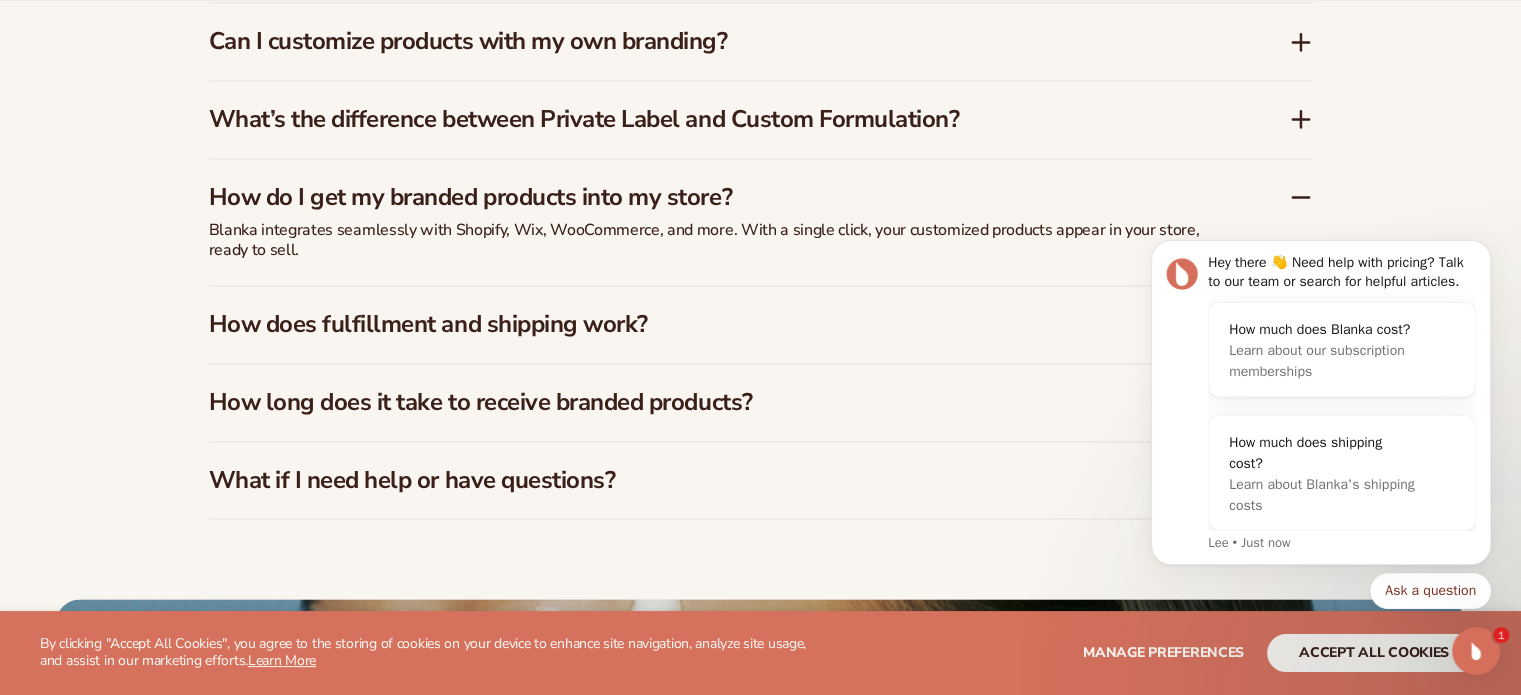 scroll, scrollTop: 3315, scrollLeft: 0, axis: vertical 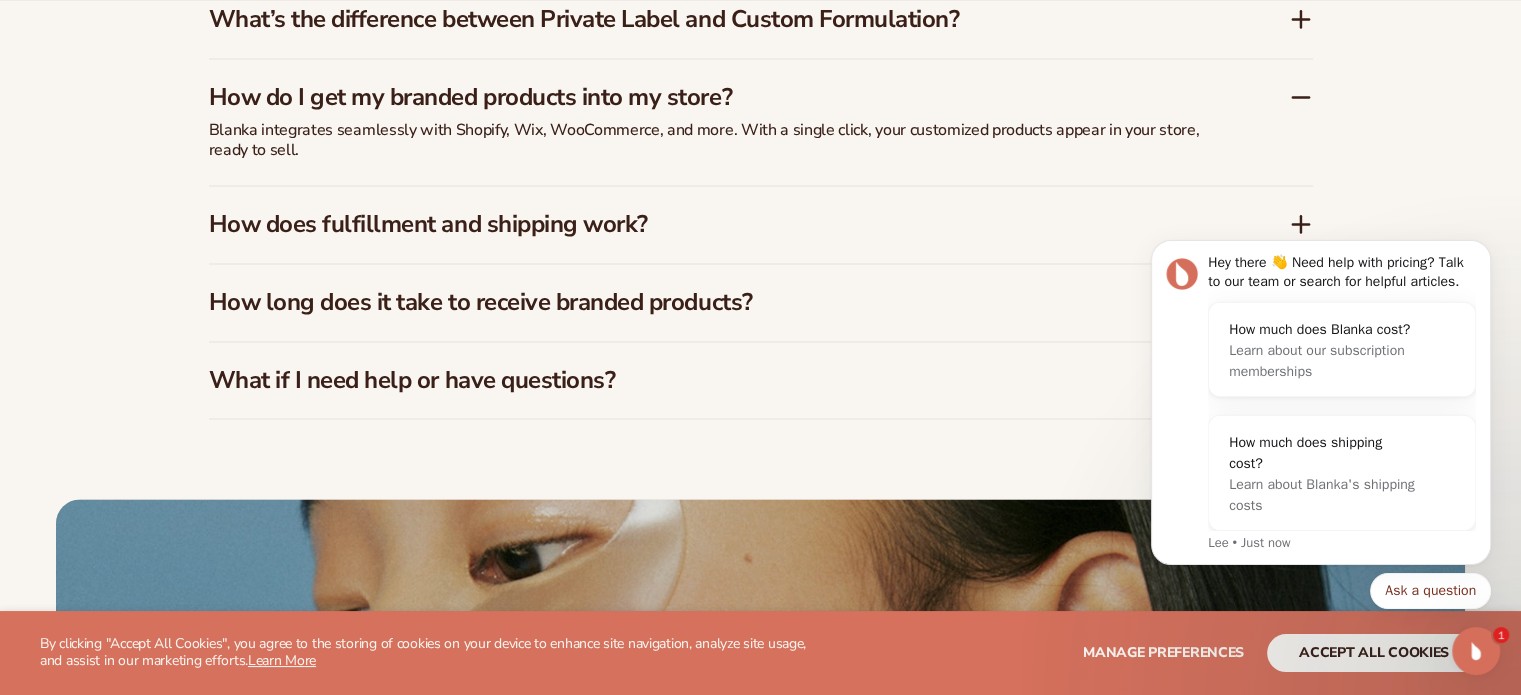 click on "How does fulfillment and shipping work?" at bounding box center [719, 224] 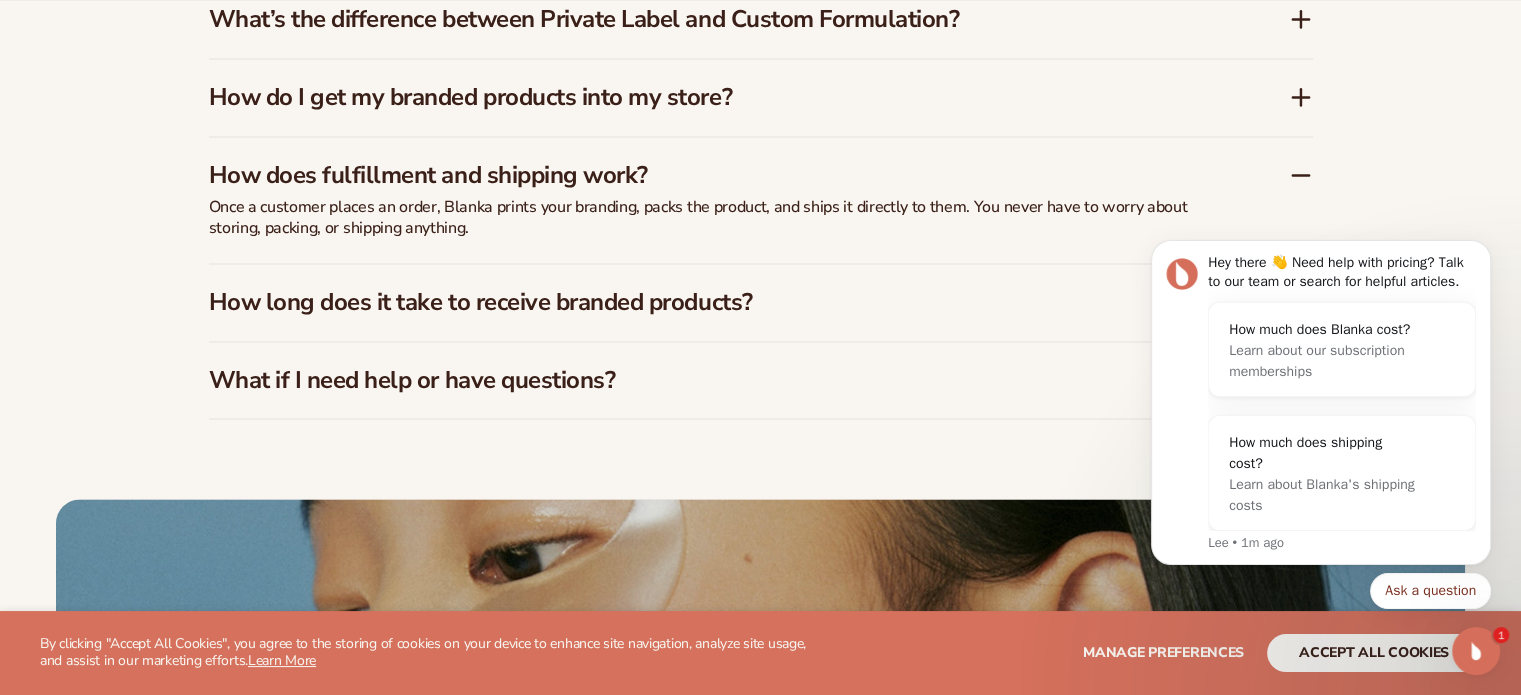 click on "How long does it take to receive branded products?" at bounding box center (719, 302) 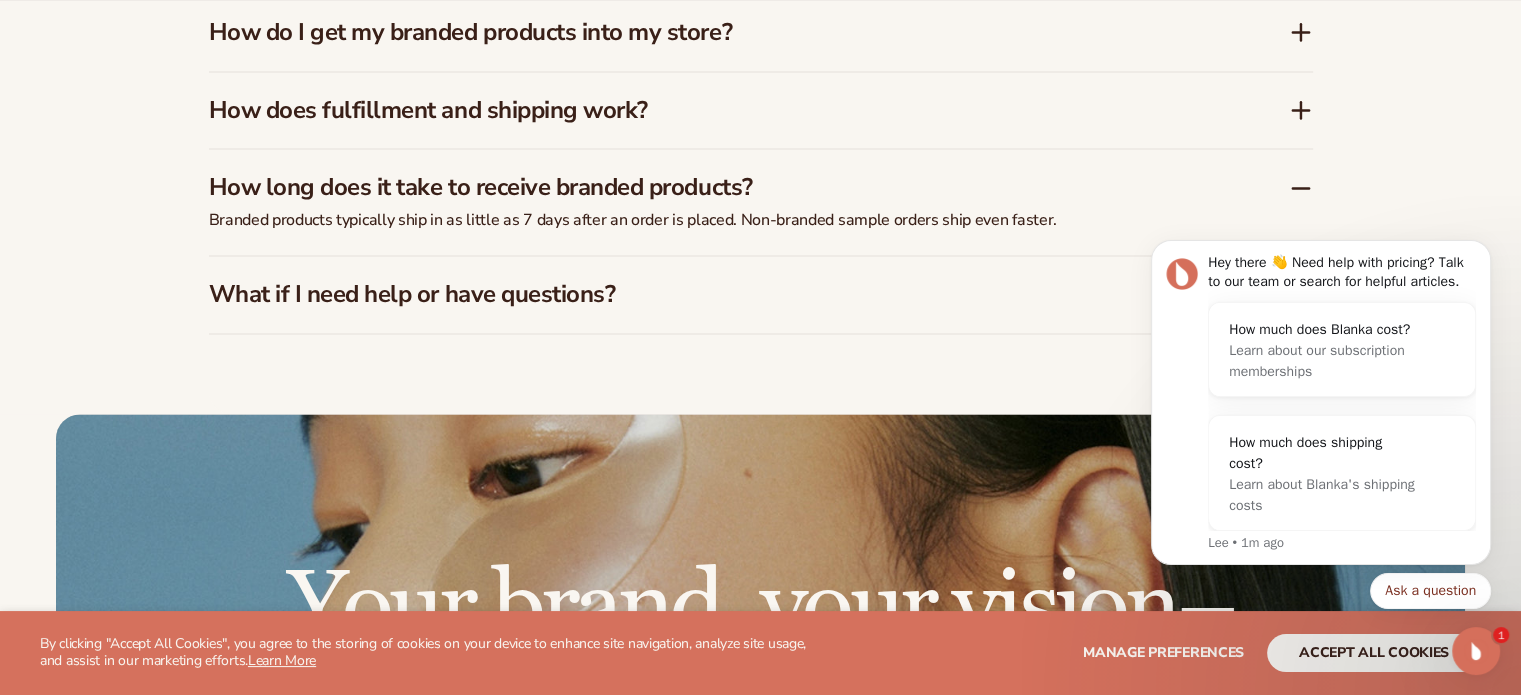 scroll, scrollTop: 3415, scrollLeft: 0, axis: vertical 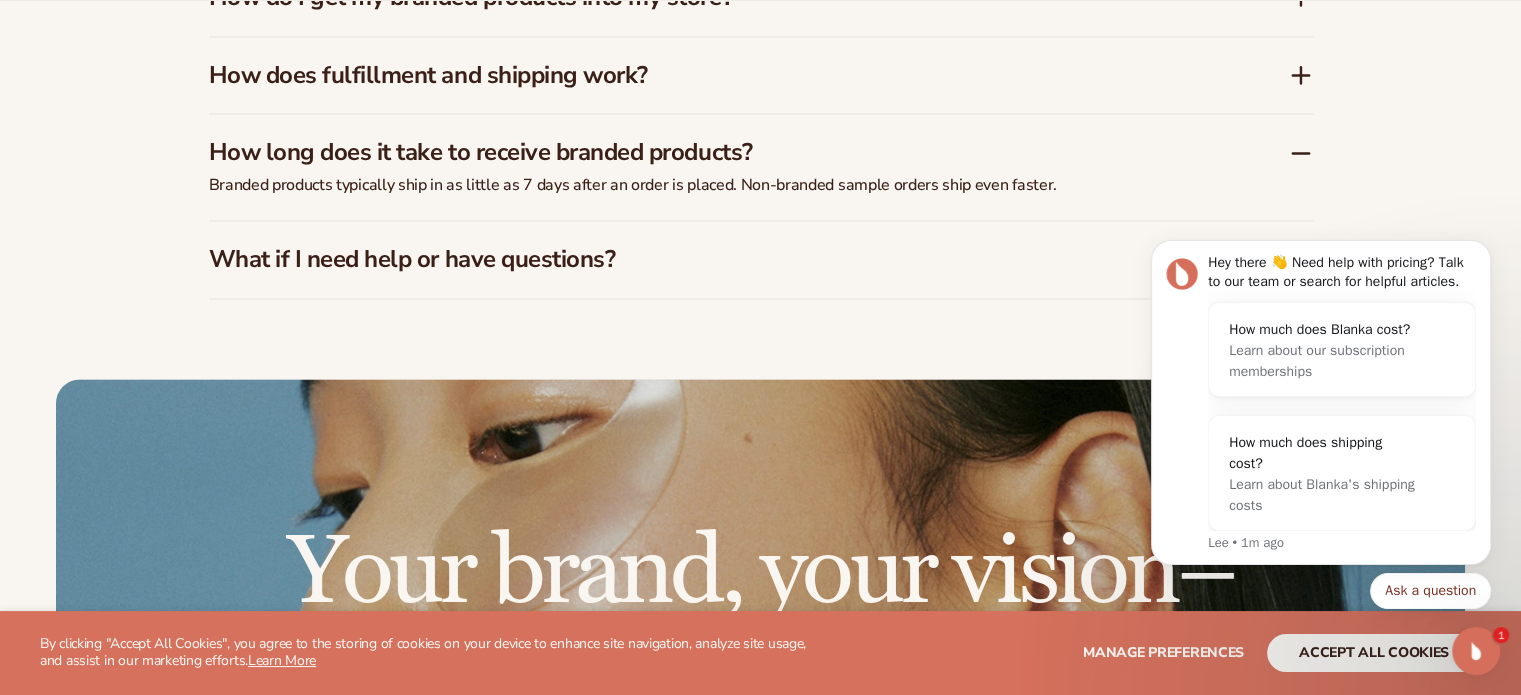 click on "What if I need help or have questions?" at bounding box center [719, 259] 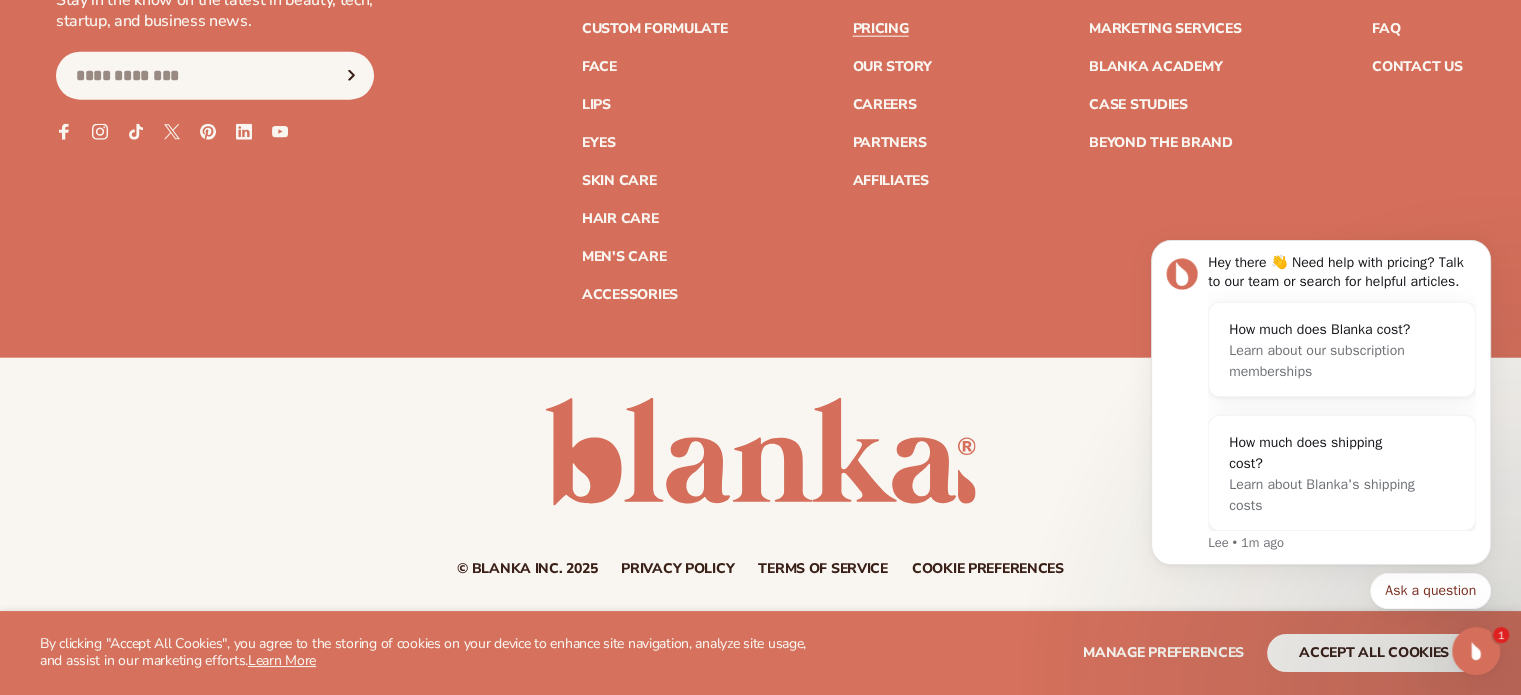 scroll, scrollTop: 5060, scrollLeft: 0, axis: vertical 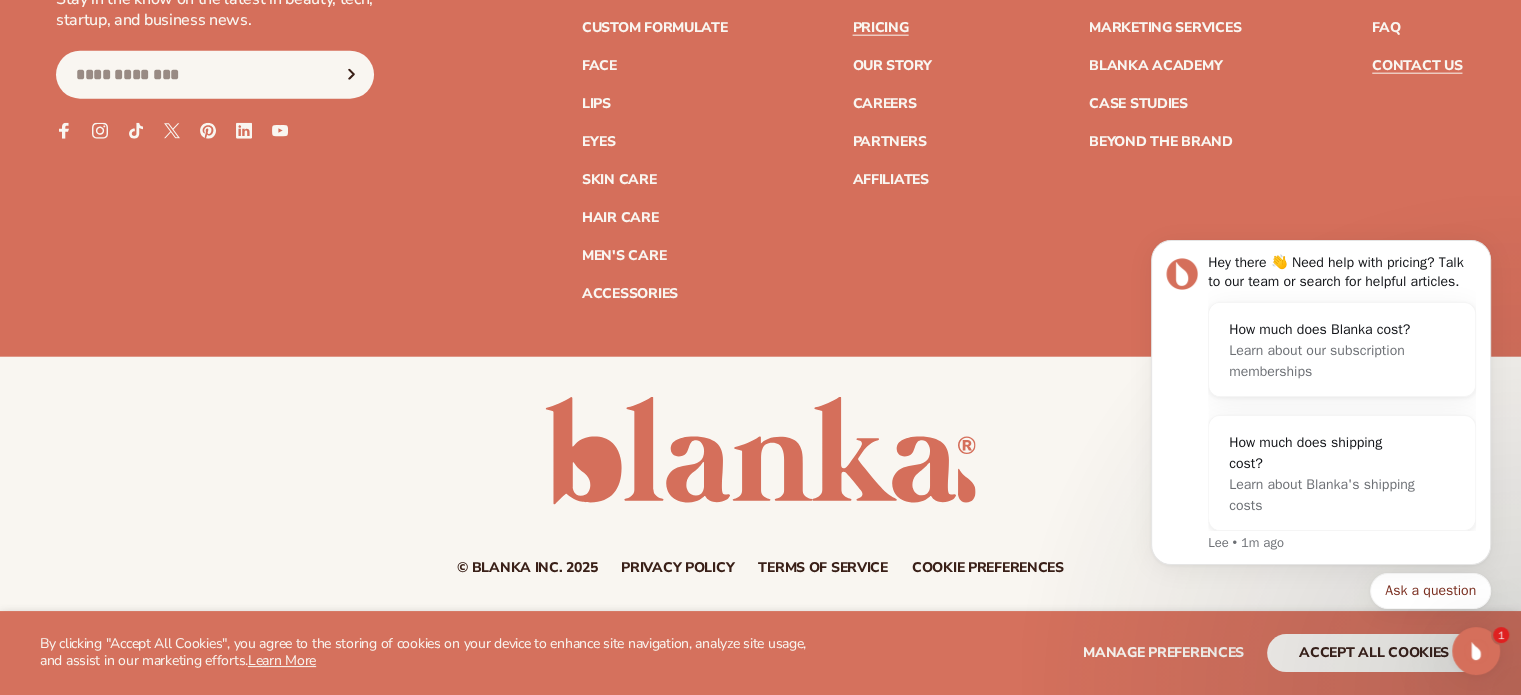 click on "Contact Us" at bounding box center (1417, 66) 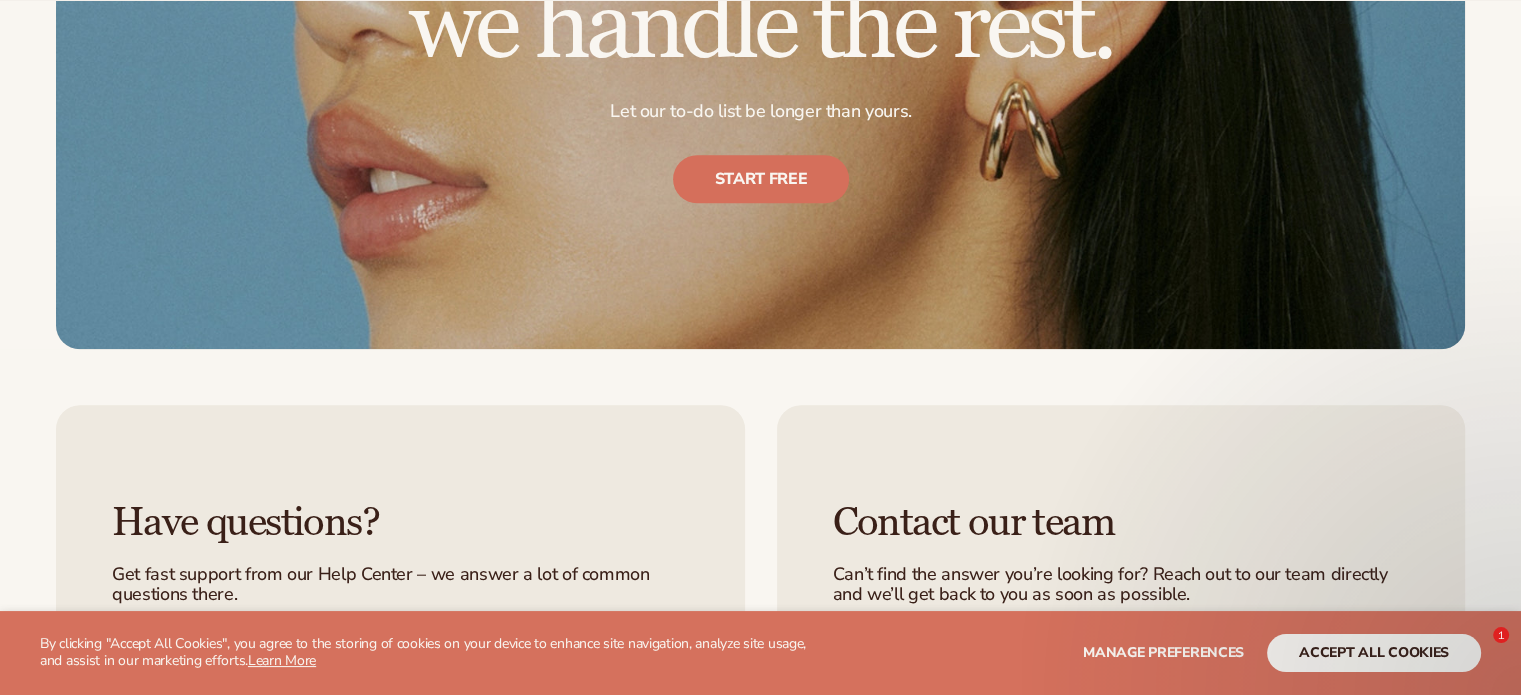scroll, scrollTop: 2160, scrollLeft: 0, axis: vertical 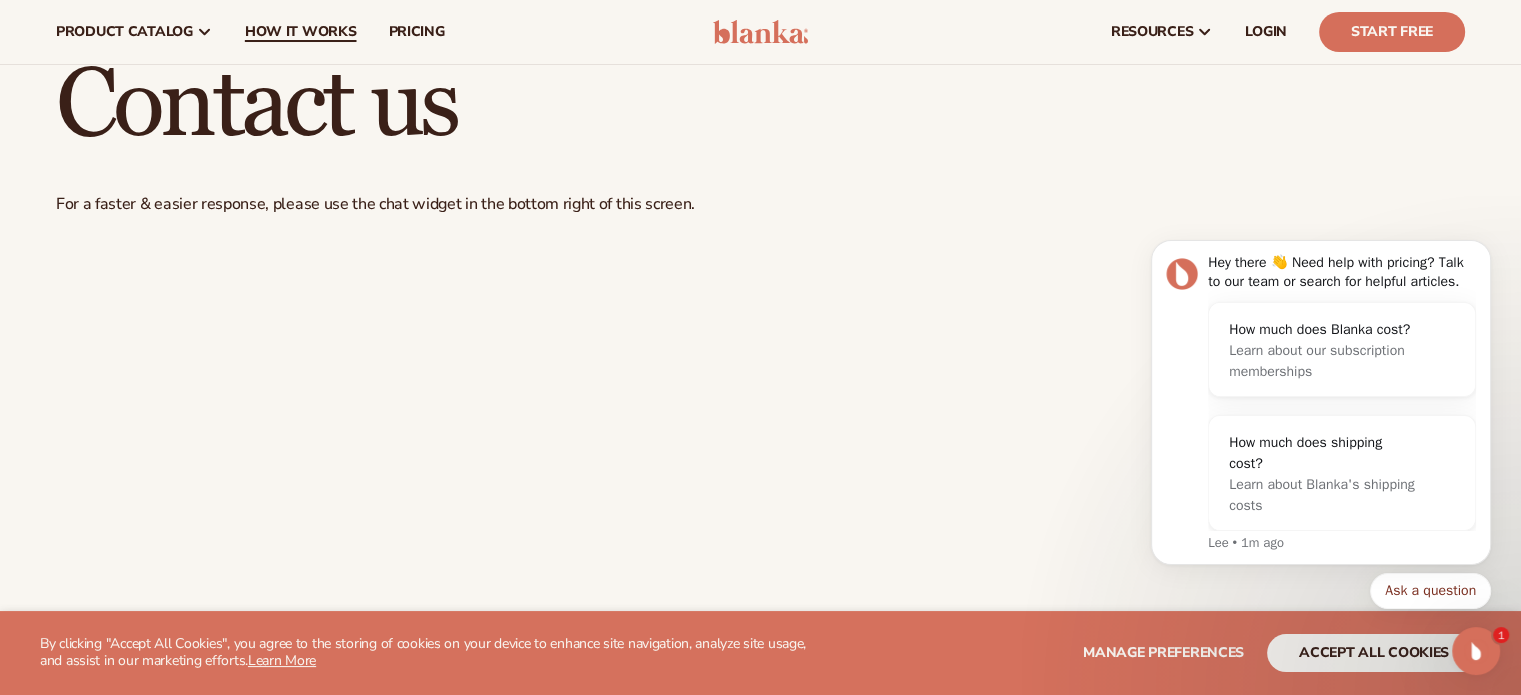 click on "How It Works" at bounding box center (301, 32) 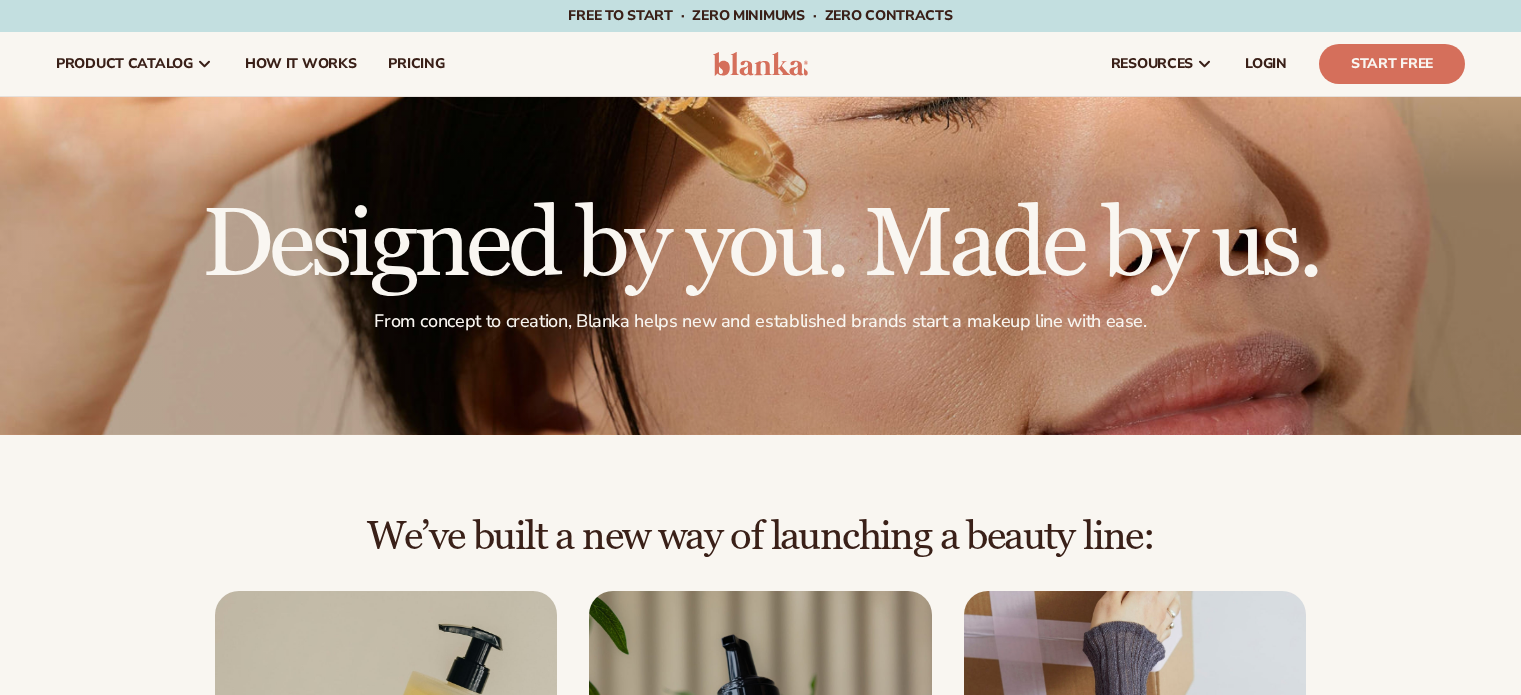 scroll, scrollTop: 0, scrollLeft: 0, axis: both 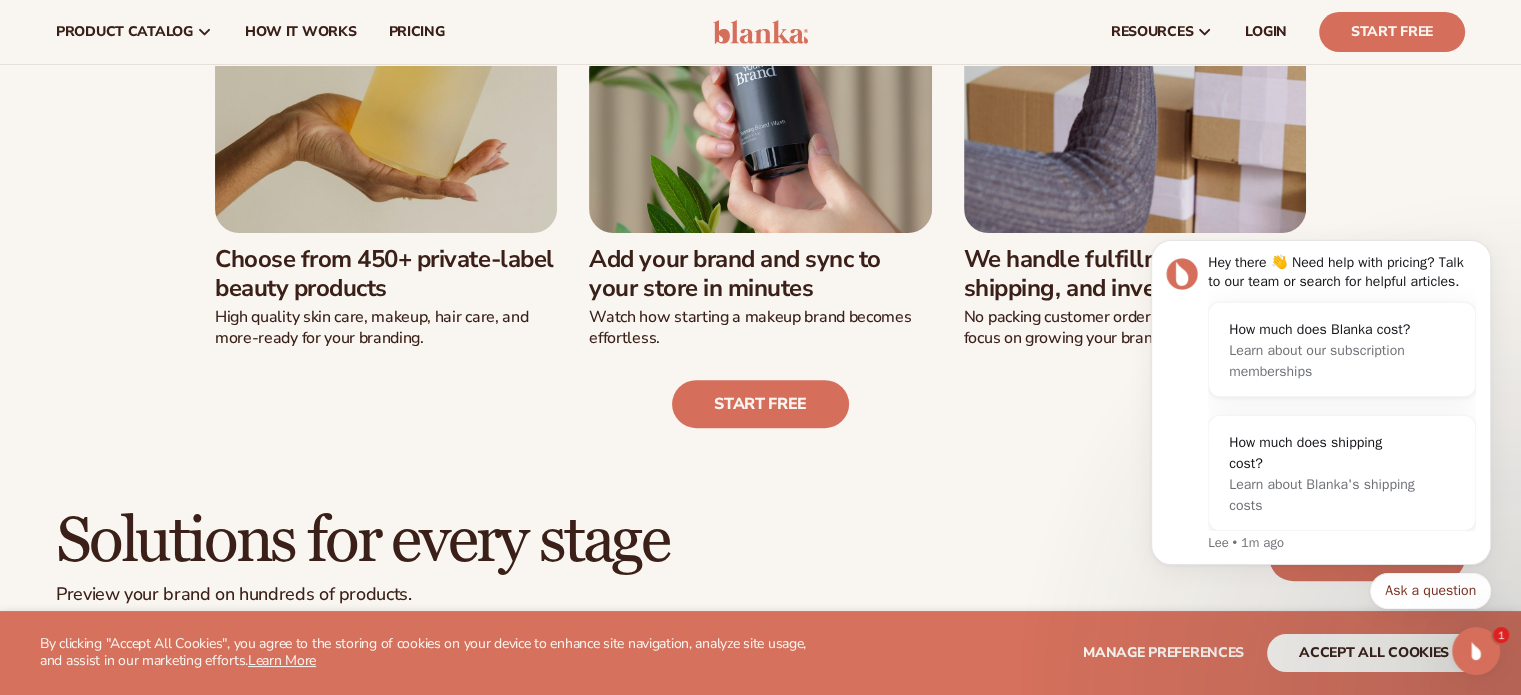 click at bounding box center (386, 62) 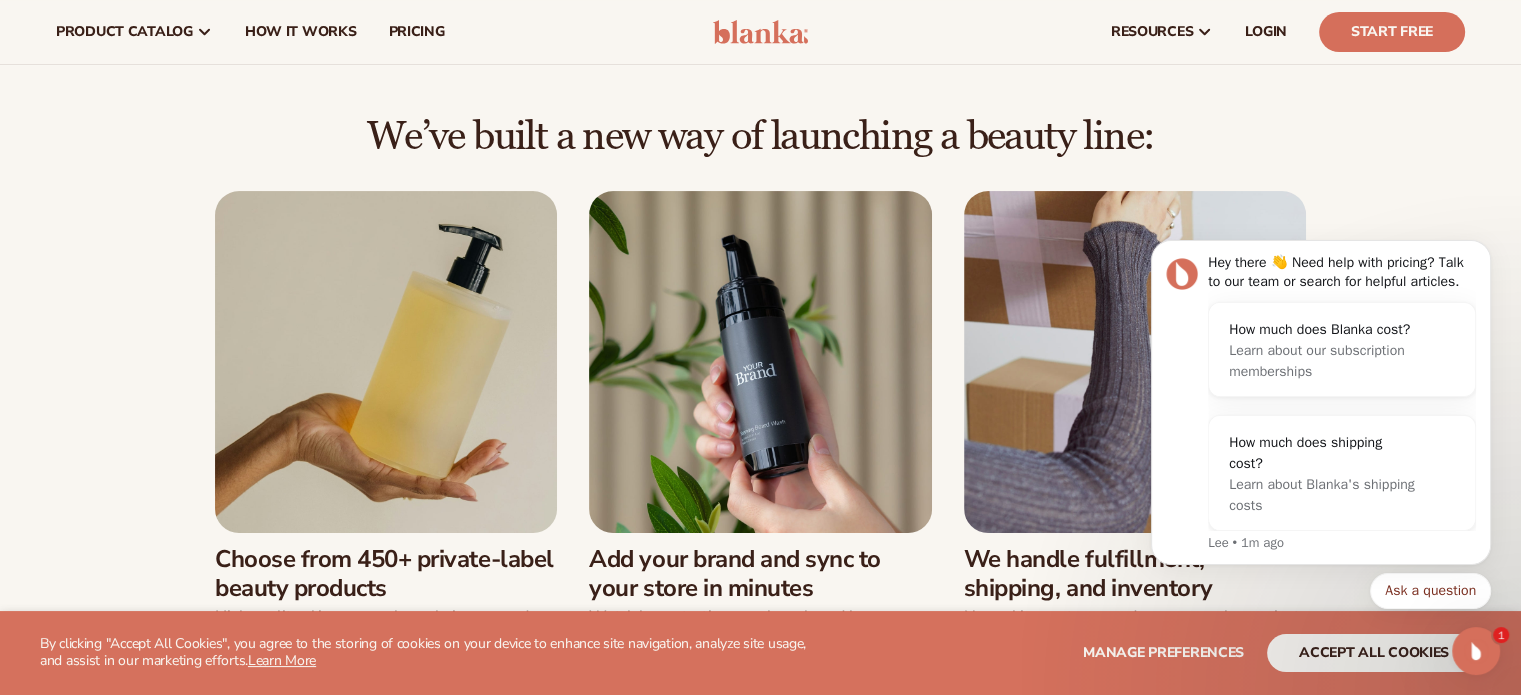 click at bounding box center (386, 362) 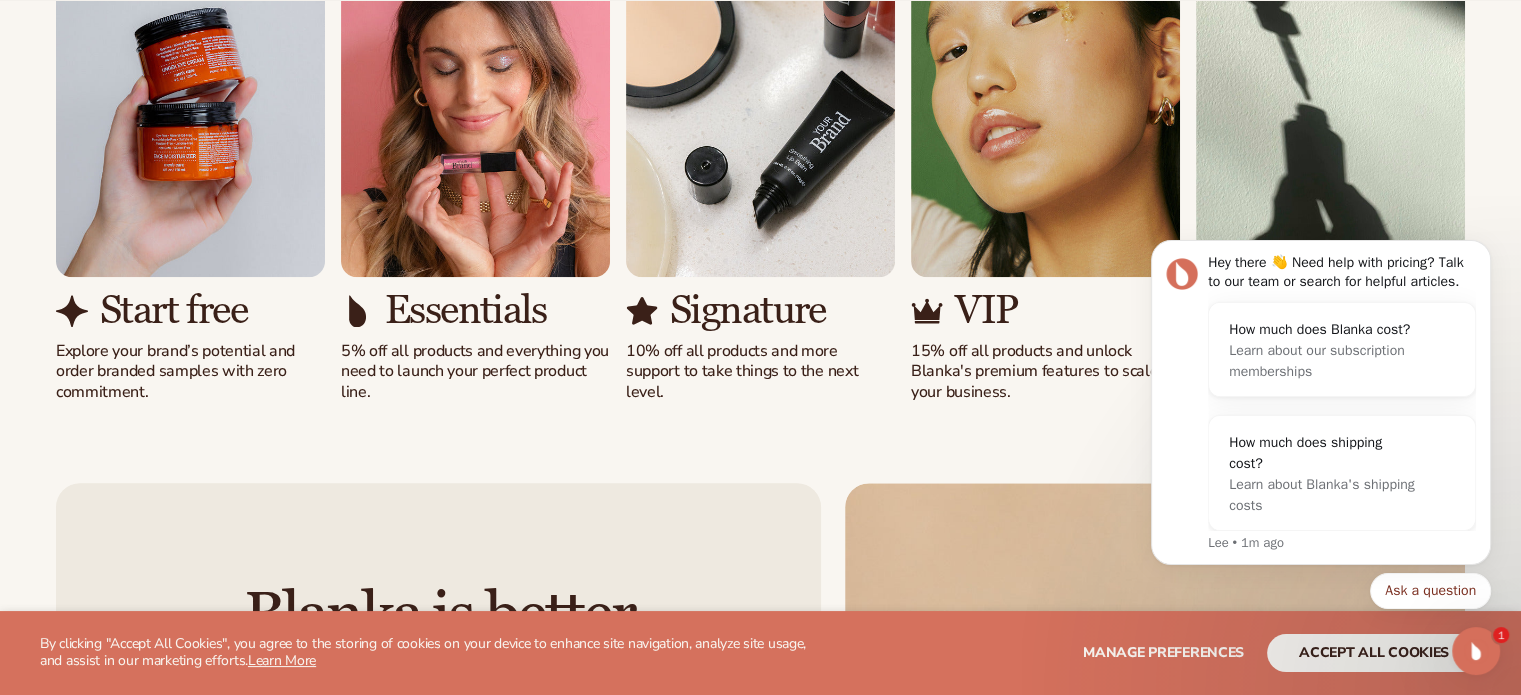 scroll, scrollTop: 1400, scrollLeft: 0, axis: vertical 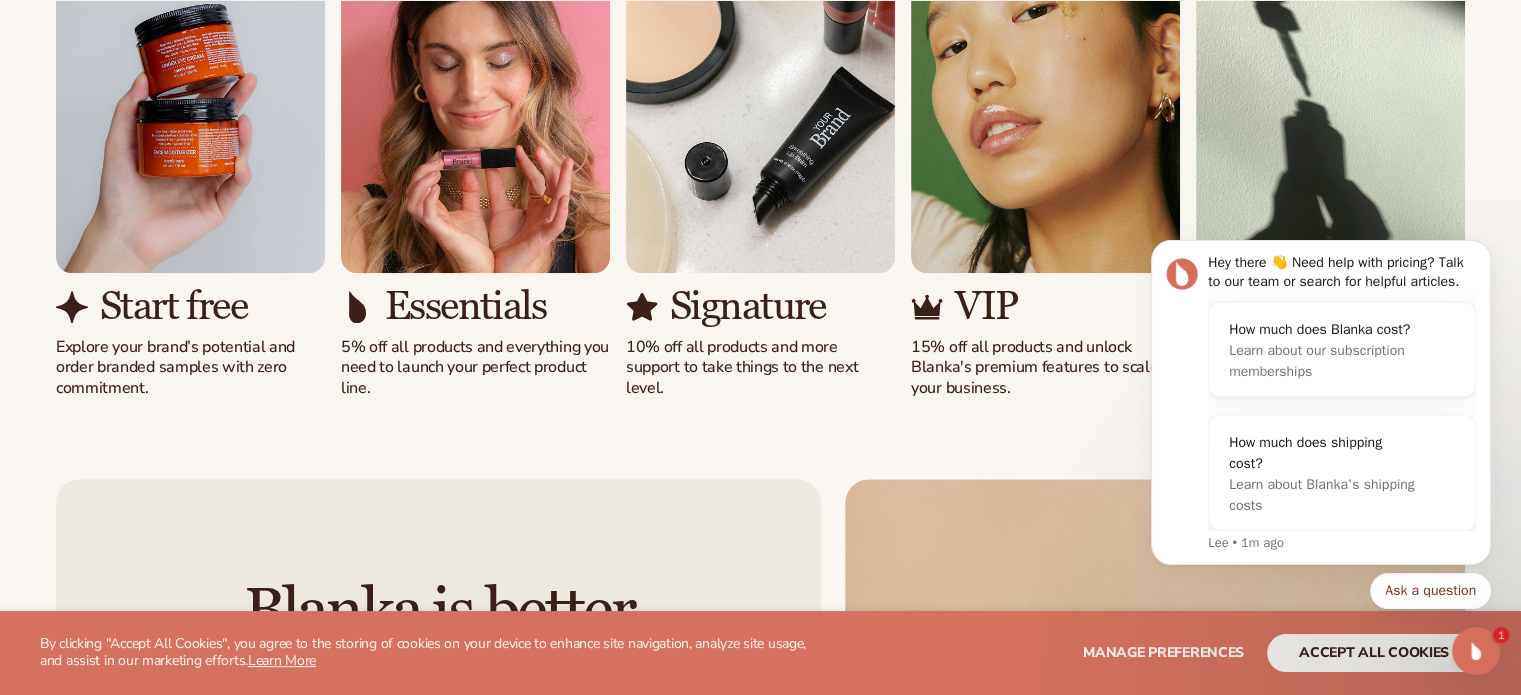 click at bounding box center (760, 100) 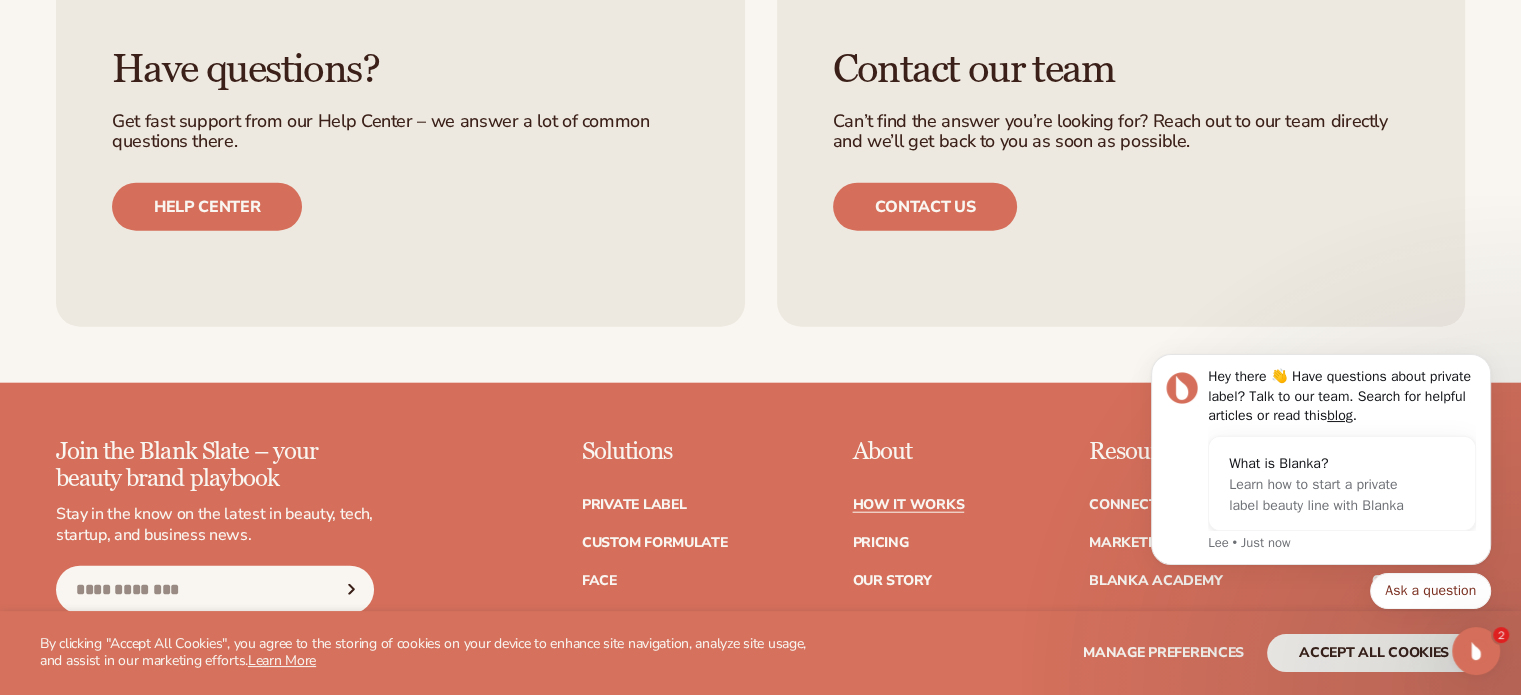 scroll, scrollTop: 4900, scrollLeft: 0, axis: vertical 